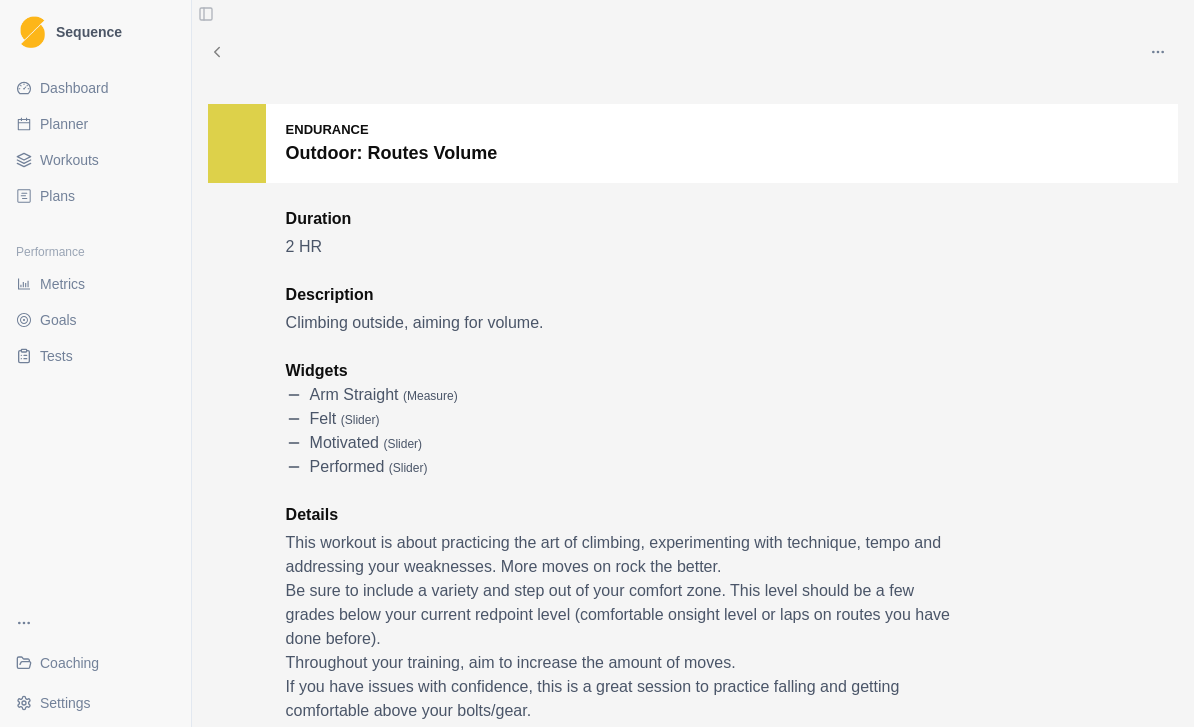 scroll, scrollTop: 0, scrollLeft: 0, axis: both 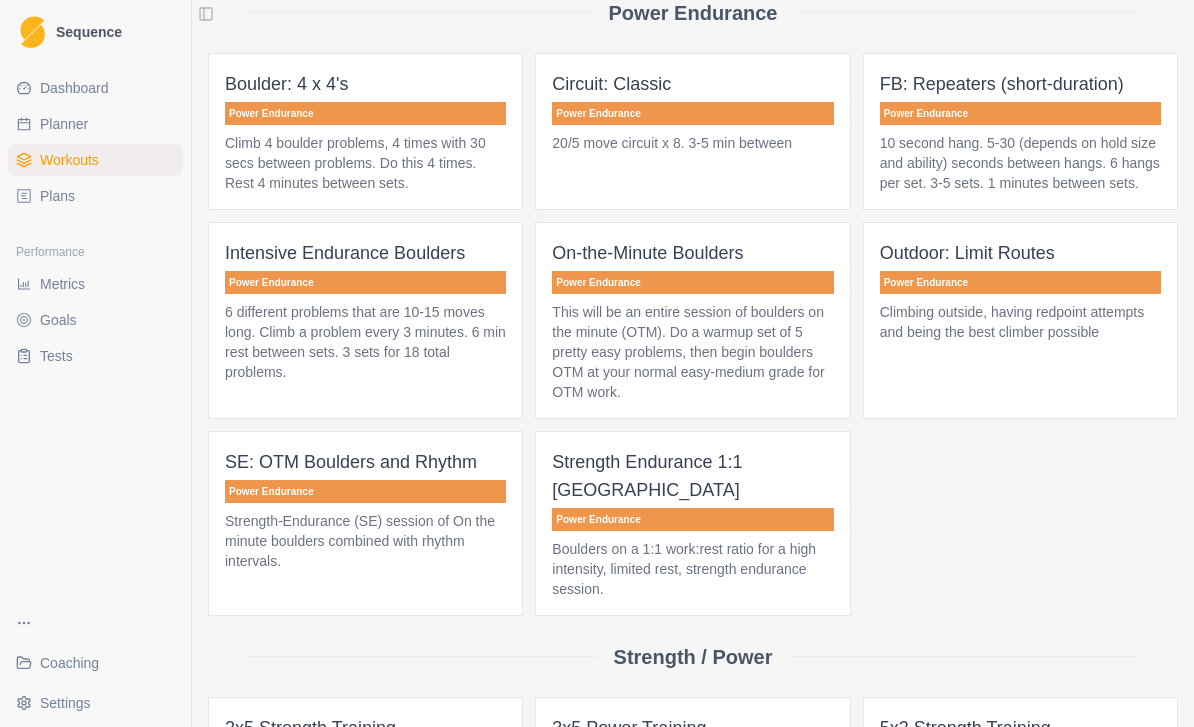 click on "Outdoor: Limit Routes Power Endurance Climbing outside, having redpoint attempts and being the best climber possible" at bounding box center (1020, 320) 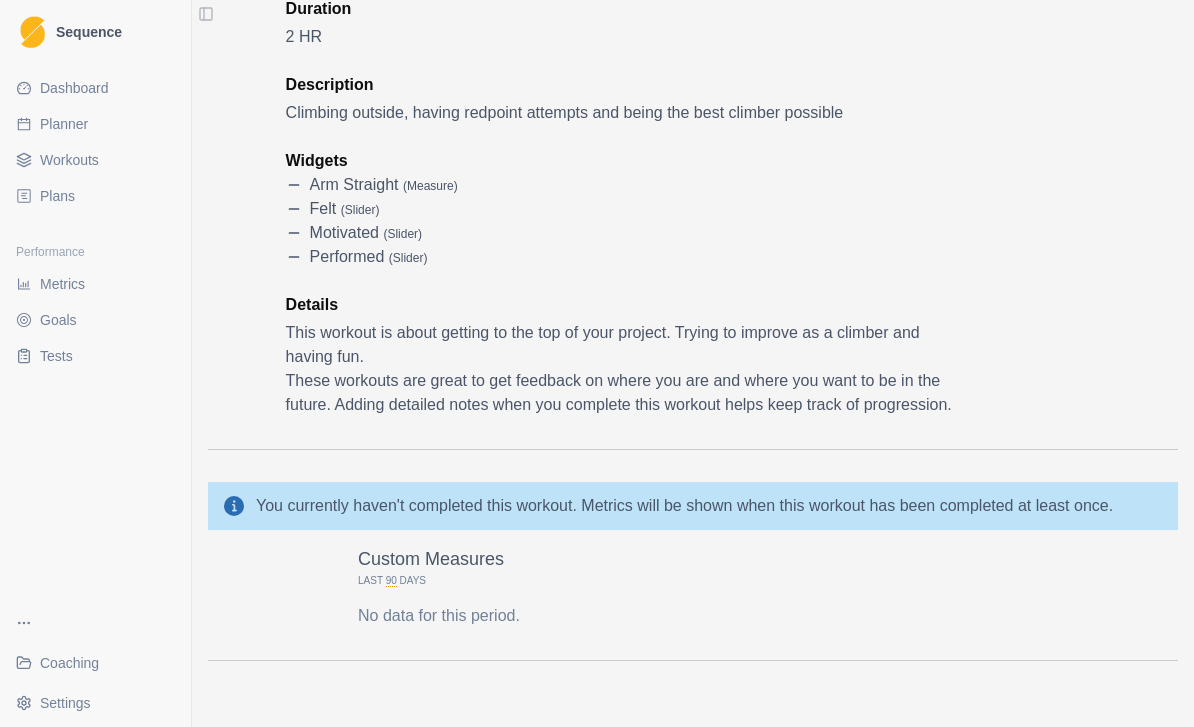 scroll, scrollTop: 211, scrollLeft: 0, axis: vertical 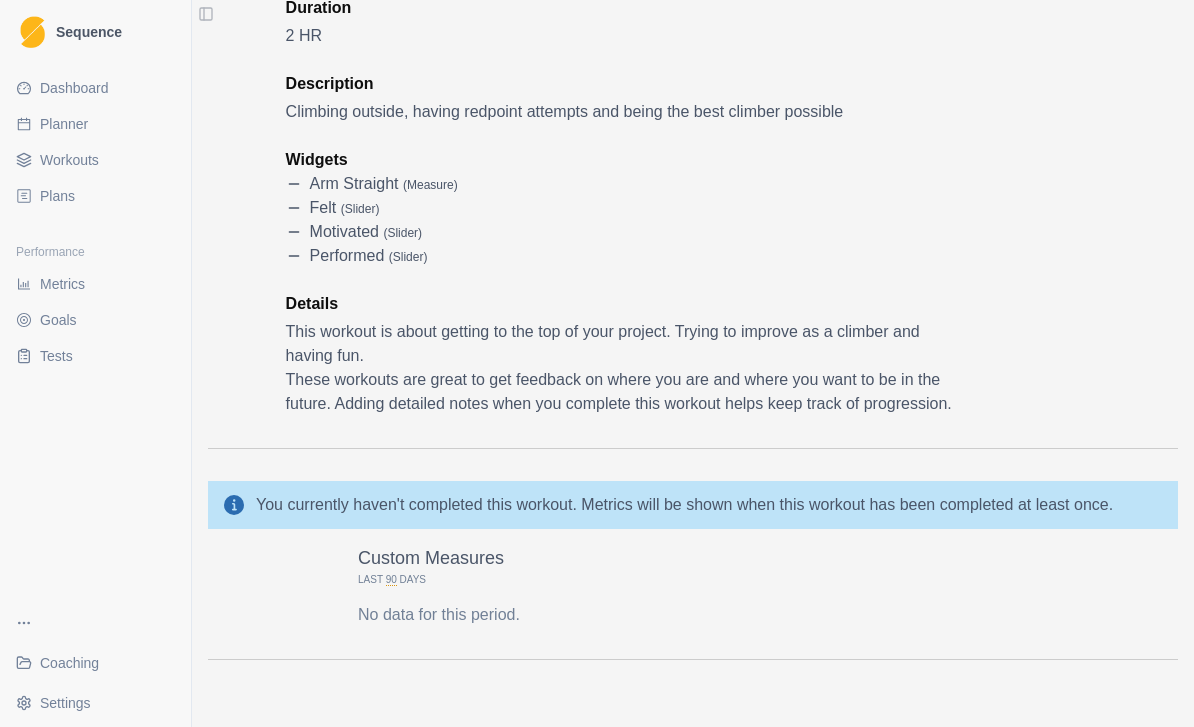 click on "Workouts" at bounding box center (95, 160) 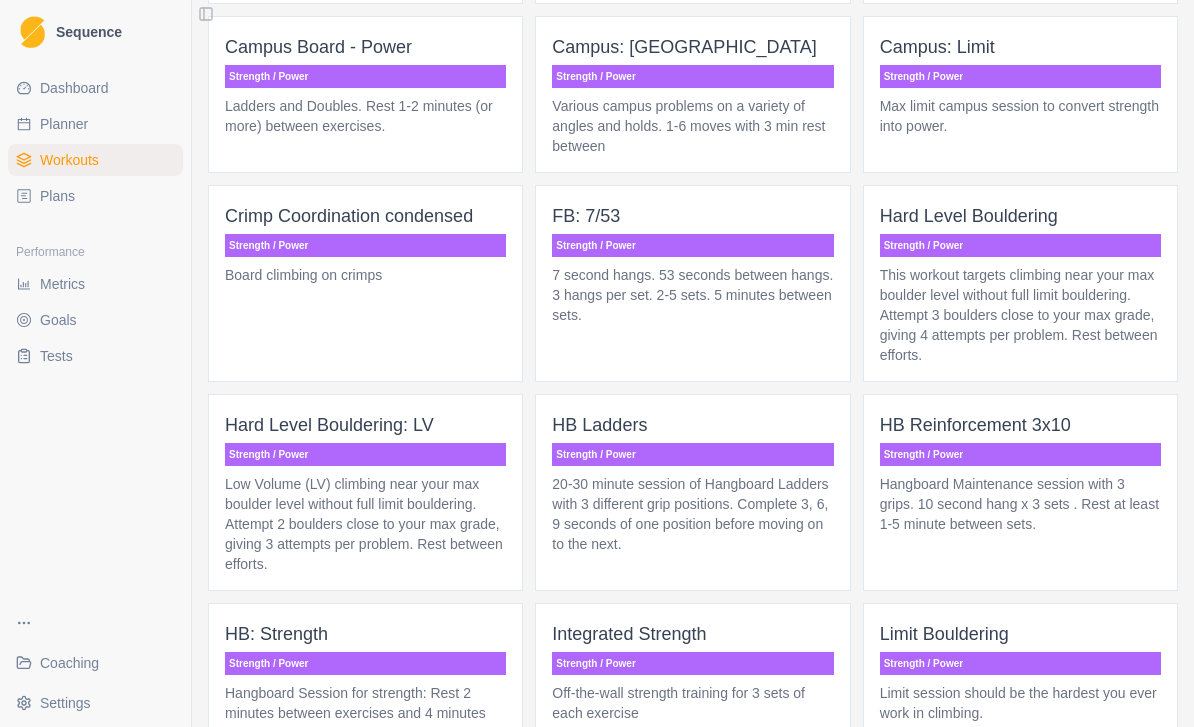 scroll, scrollTop: 2652, scrollLeft: 0, axis: vertical 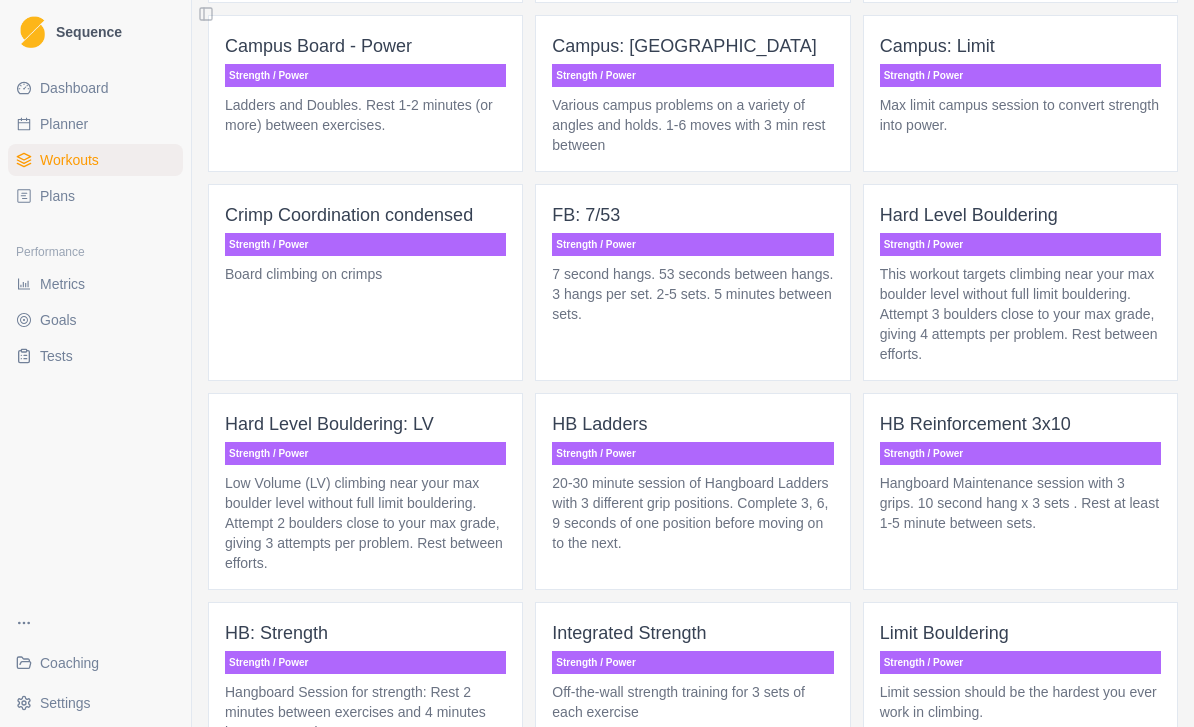 click on "Low Volume (LV)  climbing near your max boulder level without full limit bouldering. Attempt 2 boulders close to your max grade, giving 3 attempts per problem. Rest between efforts." at bounding box center (365, 523) 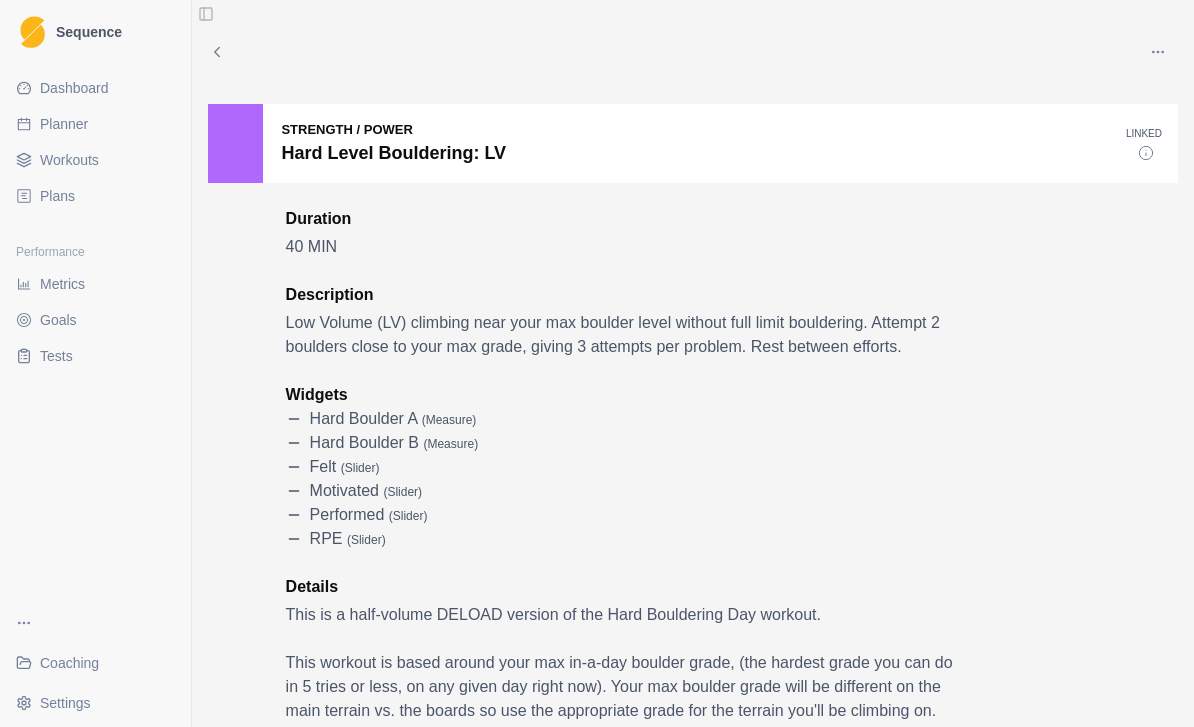scroll, scrollTop: 0, scrollLeft: 0, axis: both 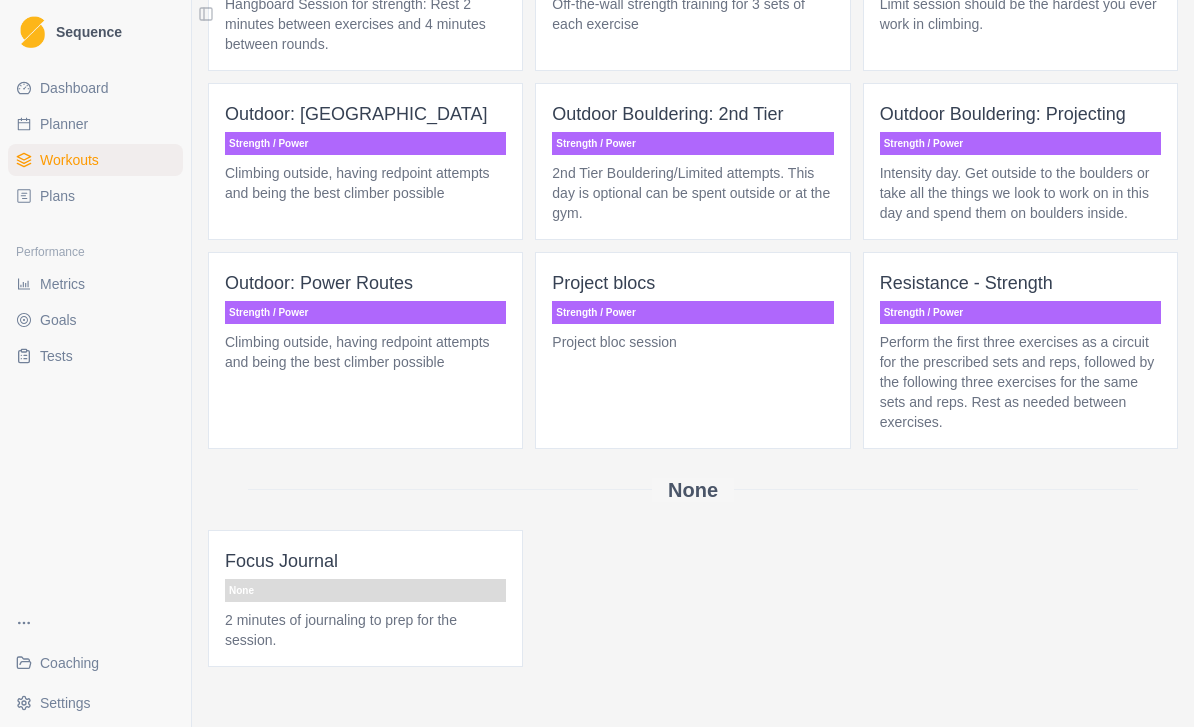 click on "Intensity day. Get outside to the boulders or take all the things we look to work on in this day and spend them on boulders inside." at bounding box center (1020, 193) 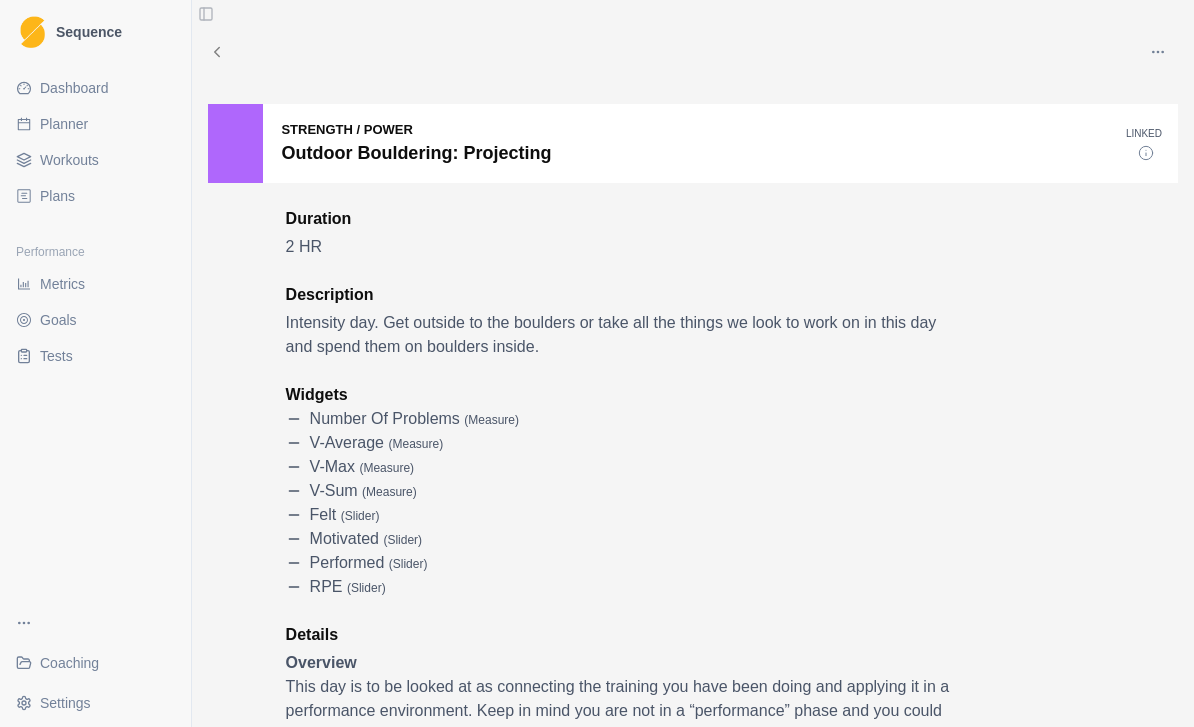 click on "Strength / Power Outdoor Bouldering: Projecting" at bounding box center [667, 143] 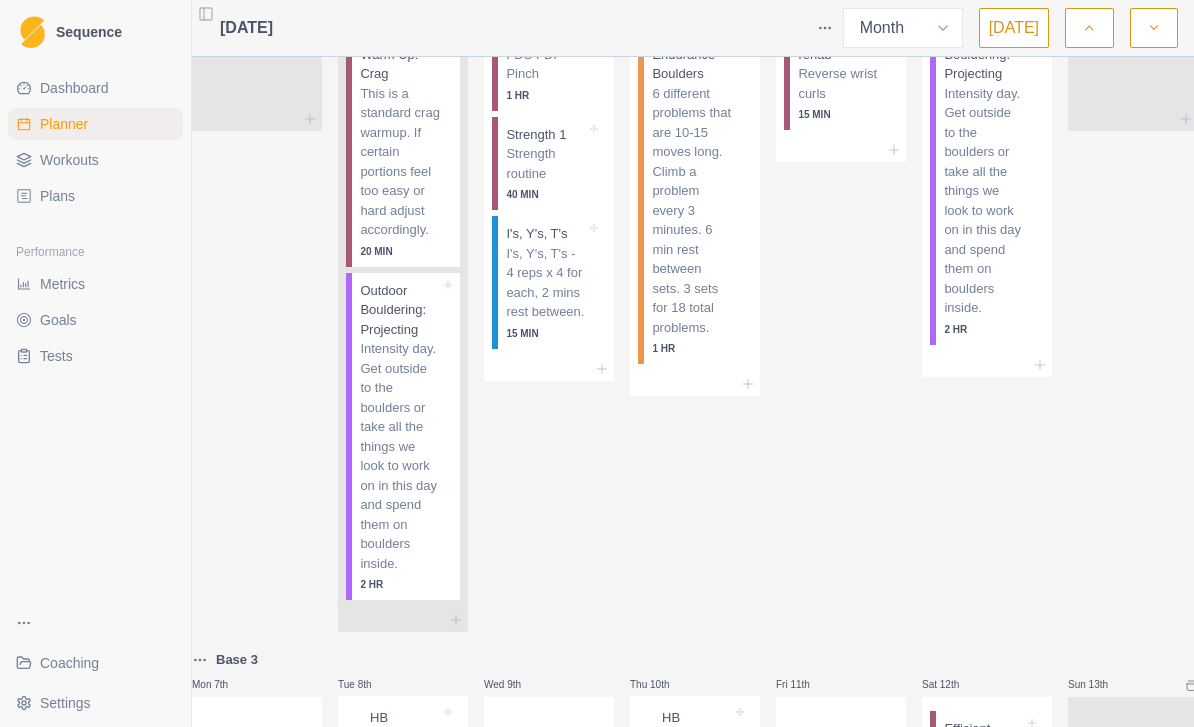 scroll, scrollTop: 116, scrollLeft: 0, axis: vertical 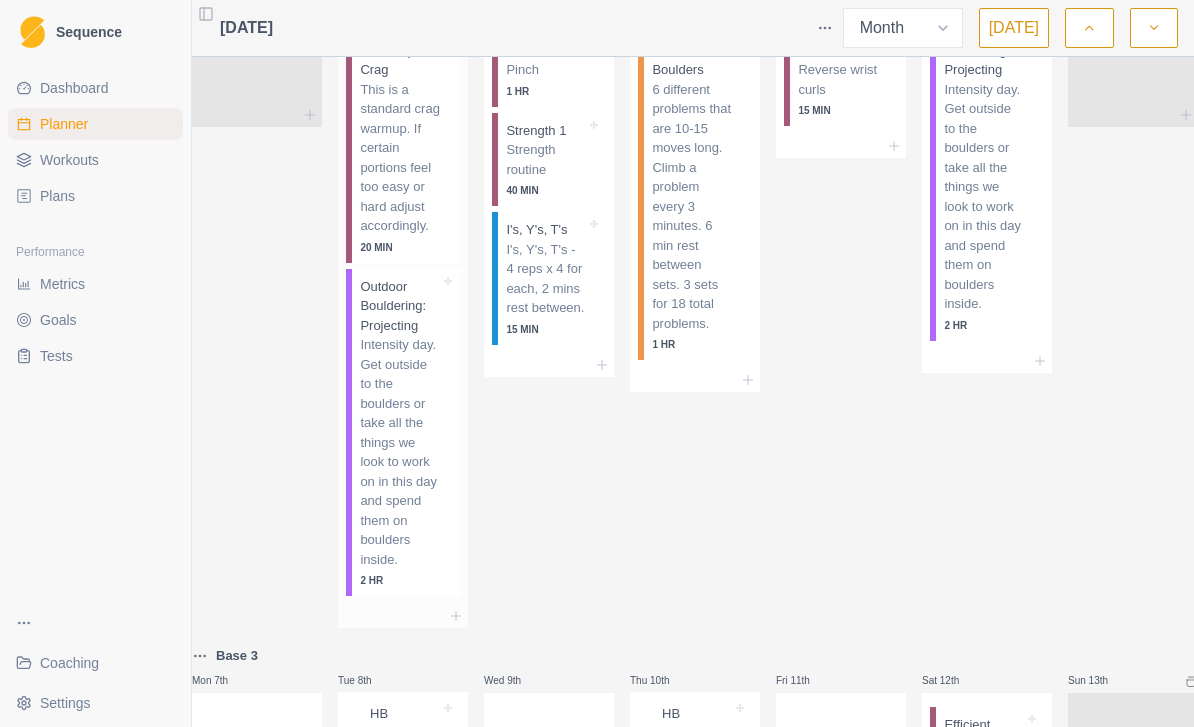 click on "Intensity day. Get outside to the boulders or take all the things we look to work on in this day and spend them on boulders inside." at bounding box center [400, 452] 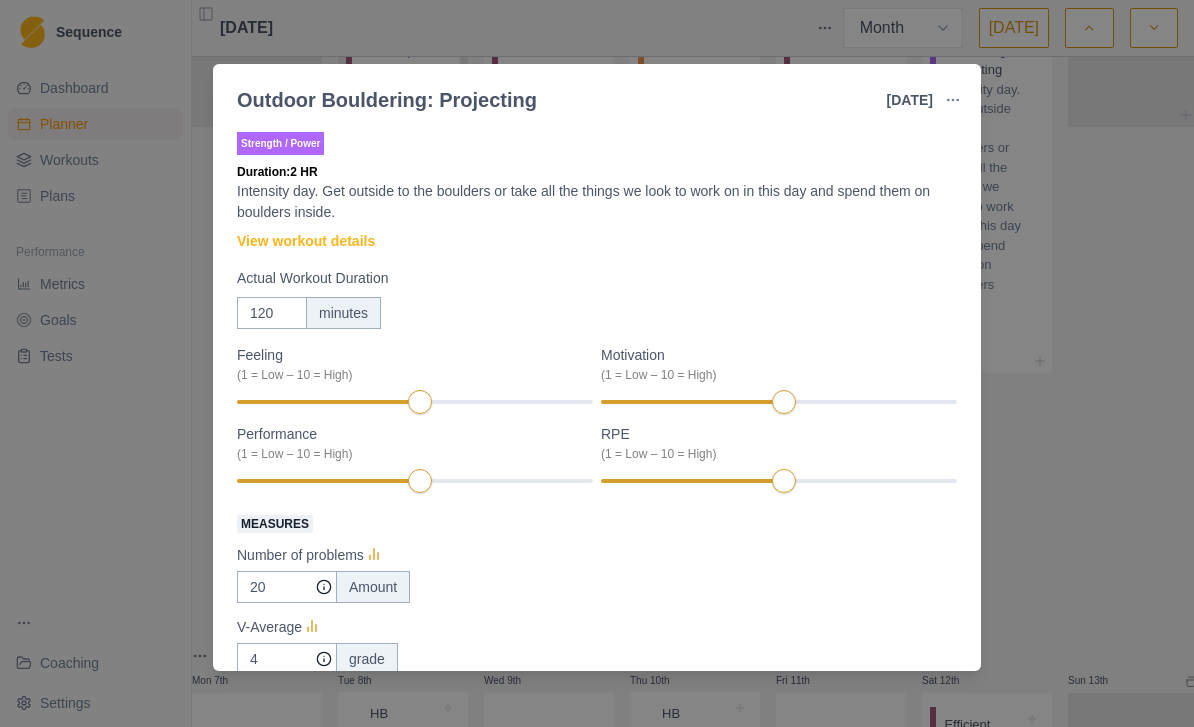 scroll, scrollTop: 0, scrollLeft: 0, axis: both 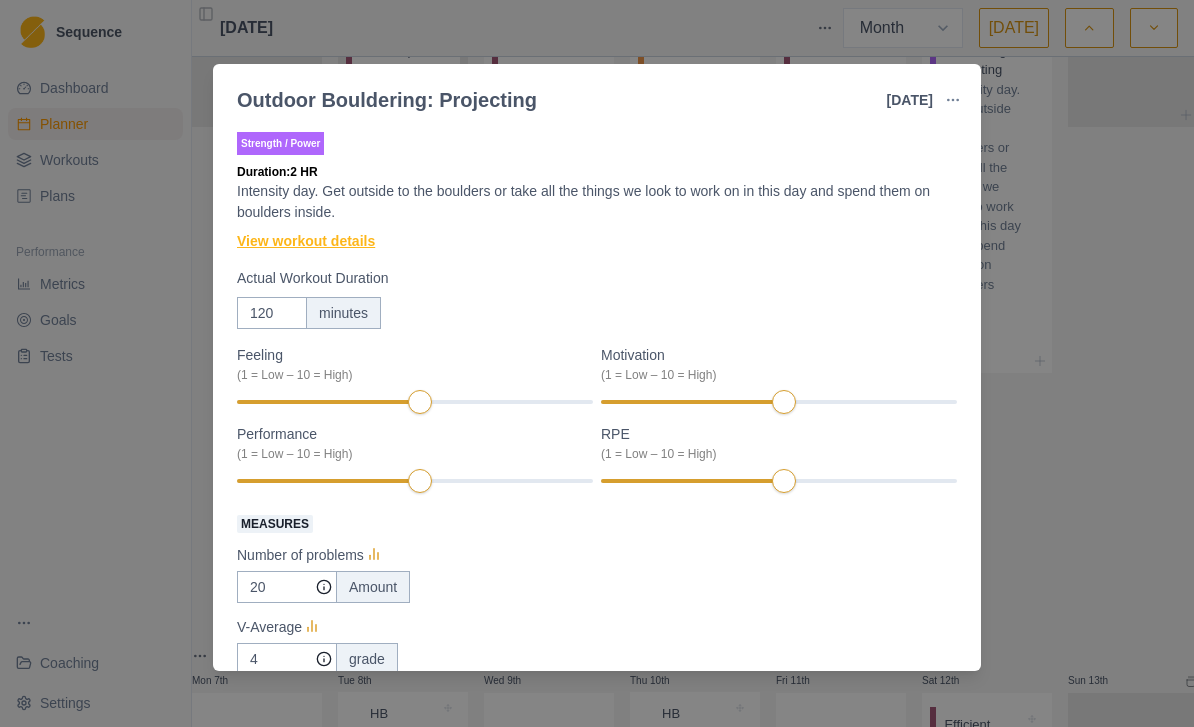 click on "View workout details" at bounding box center [306, 241] 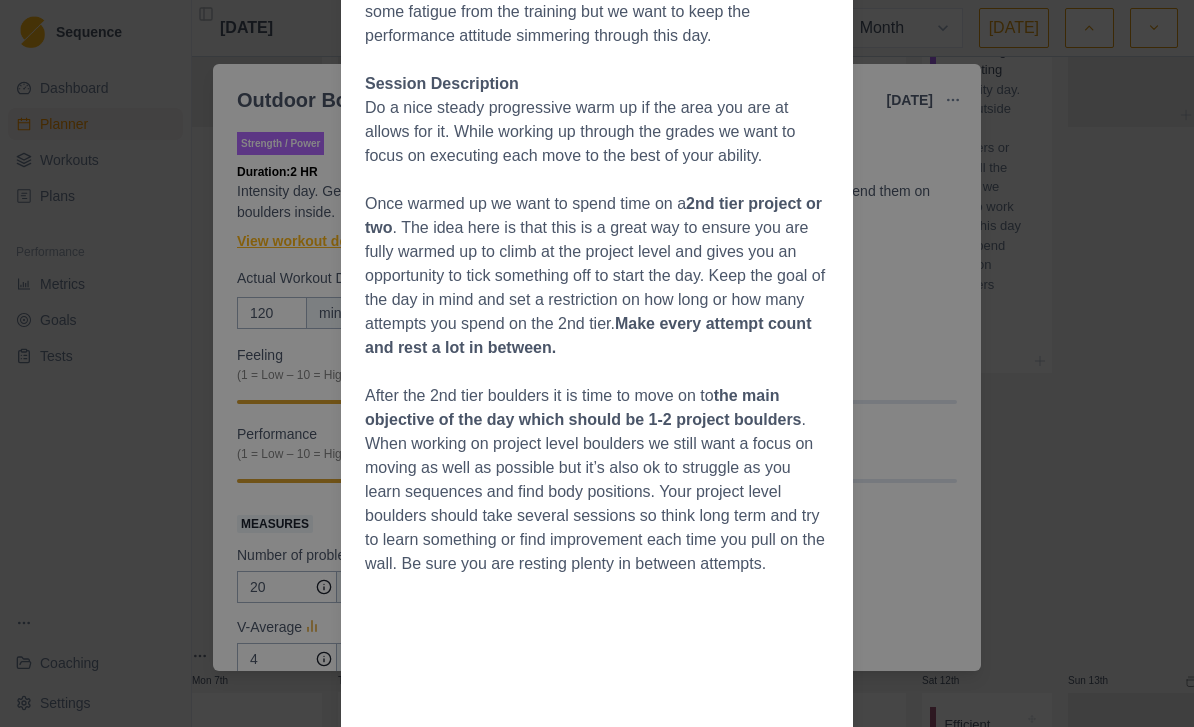 scroll, scrollTop: 298, scrollLeft: 0, axis: vertical 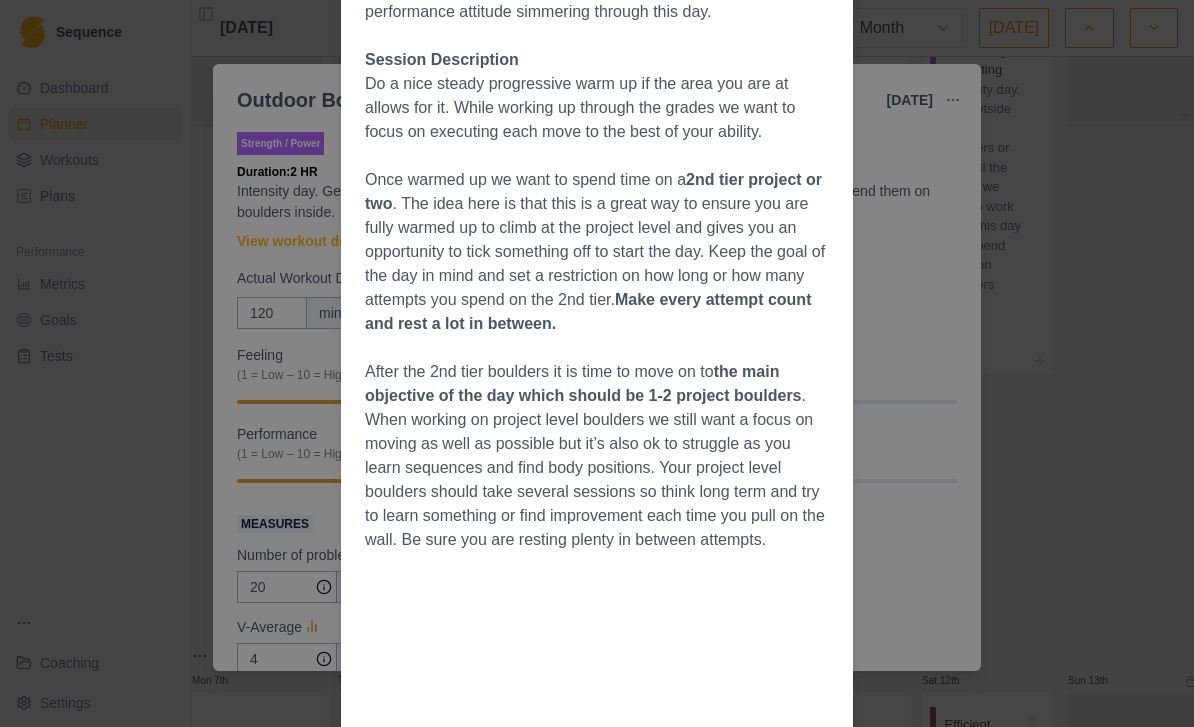 click on "Workout Details Overview This day is to be looked at as connecting the training you have been doing and applying it in a performance environment. Keep in mind you are not in a “performance” phase and you could feel some fatigue from the training but we want to keep the performance attitude simmering through this day. Session Description Do a nice steady progressive warm up if the area you are at allows for it. While working up through the grades we want to focus on executing each move to the best of your ability. Once warmed up we want to spend time on a  2nd tier project or two . The idea here is that this is a great way to ensure you are fully warmed up to climb at the project level and gives you an opportunity to tick something off to start the day. Keep the goal of the day in mind and set a restriction on how long or how many attempts you spend on the 2nd tier.  Make every attempt count and rest a lot in between. After the 2nd tier boulders it is time to move on to" at bounding box center (597, 363) 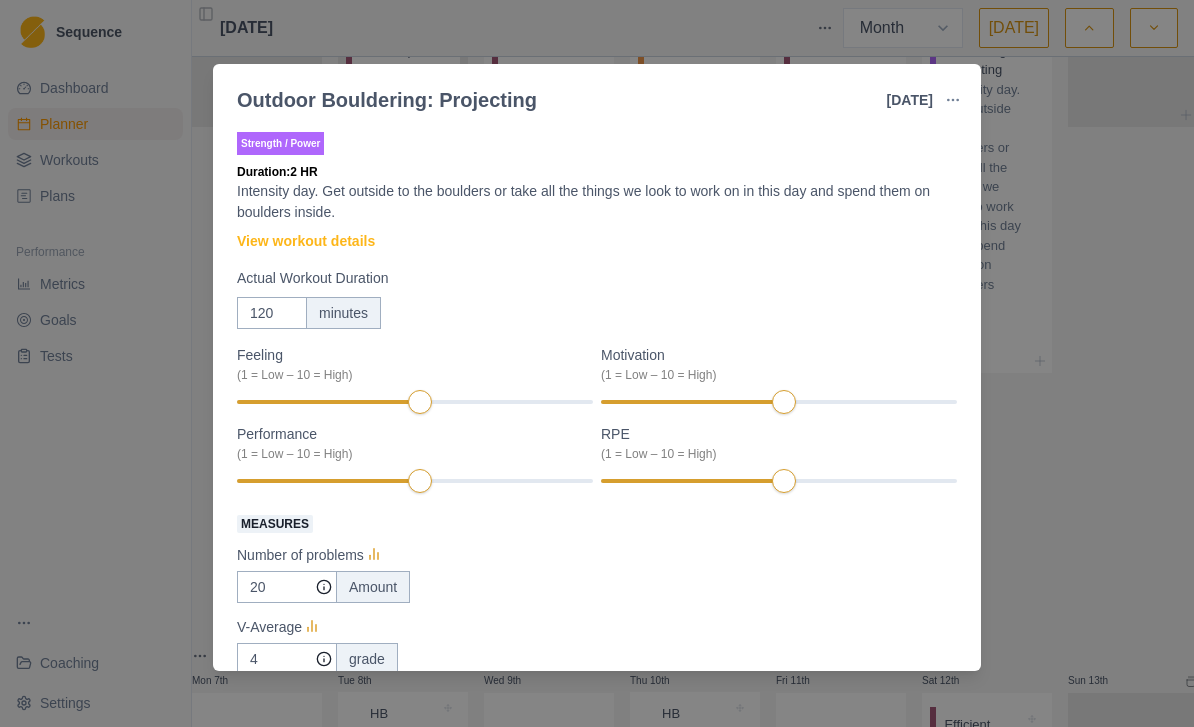 click on "Outdoor Bouldering: Projecting [DATE] Link To Goal View Workout Metrics Edit Original Workout Reschedule Workout Remove From Schedule Strength / Power Duration:  2 HR Intensity day. Get outside to the boulders or take all the things we look to work on in this day and spend them on boulders inside.  View workout details Actual Workout Duration 120 minutes Feeling (1 = Low – 10 = High) Motivation (1 = Low – 10 = High) Performance (1 = Low – 10 = High) RPE (1 = Low – 10 = High) Measures Number of problems 20 Amount V-Average 4 grade V-Max  8 grade V-Sum 86 grade Training Notes View previous training notes On Rock Mark as Incomplete Complete Workout" at bounding box center (597, 363) 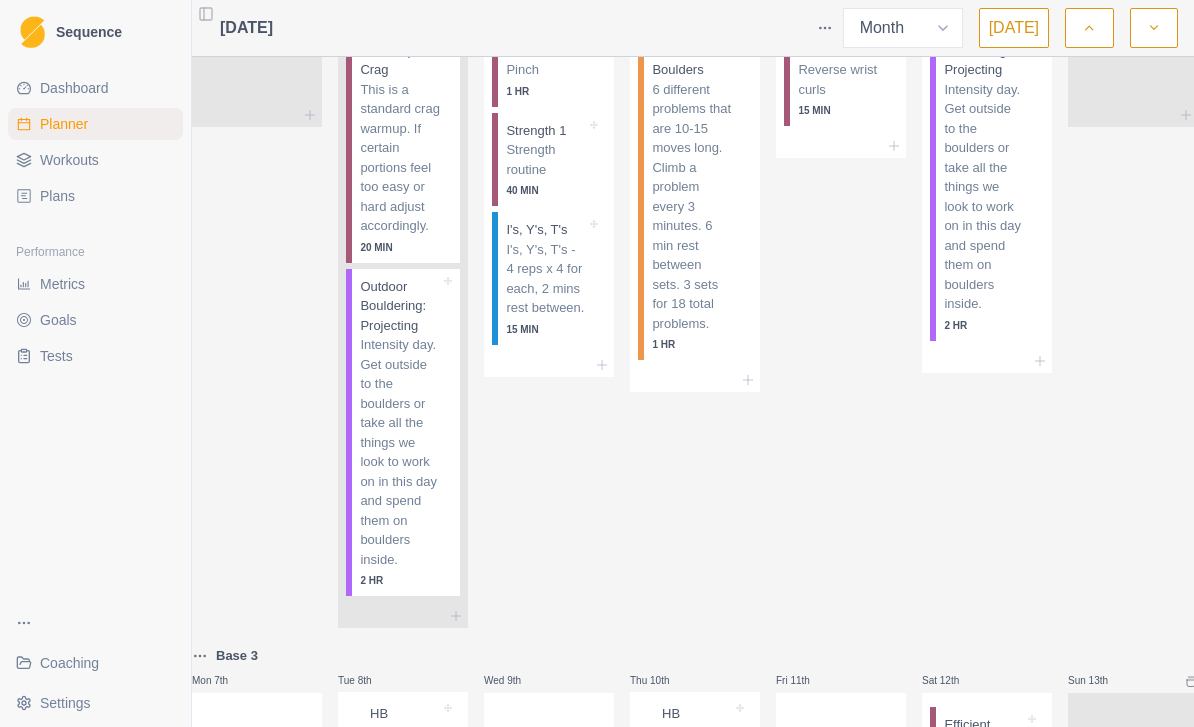 click on "Workouts" at bounding box center [69, 160] 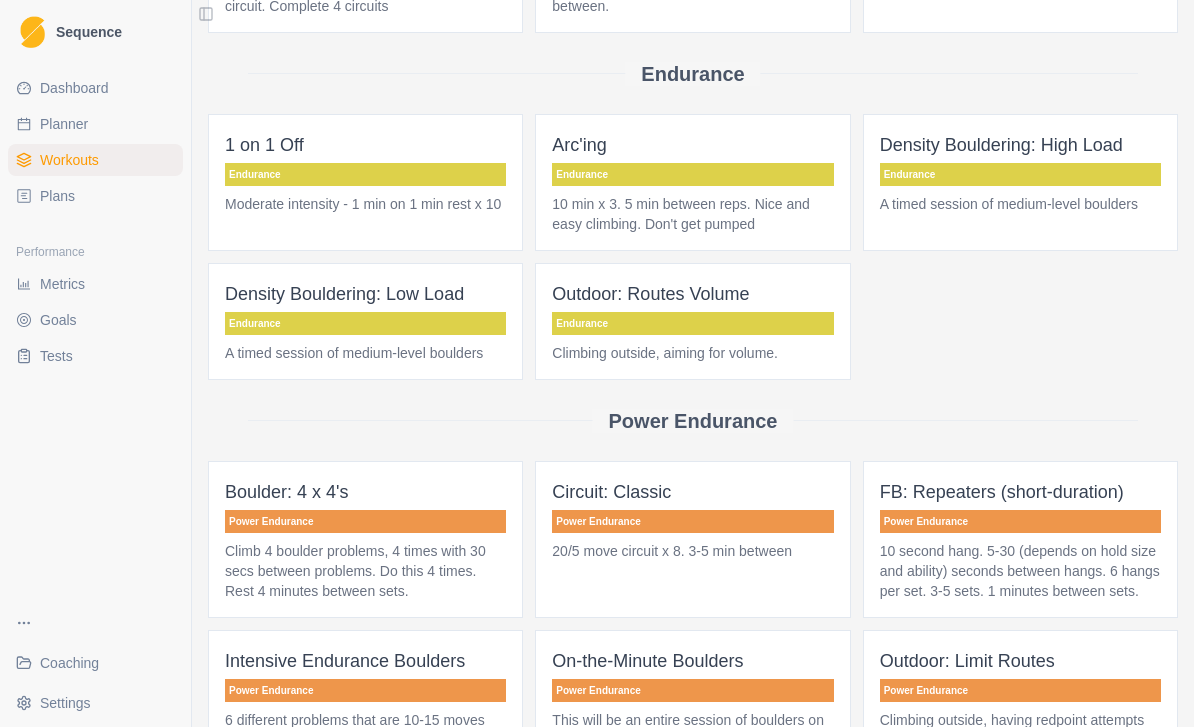 scroll, scrollTop: 1177, scrollLeft: 0, axis: vertical 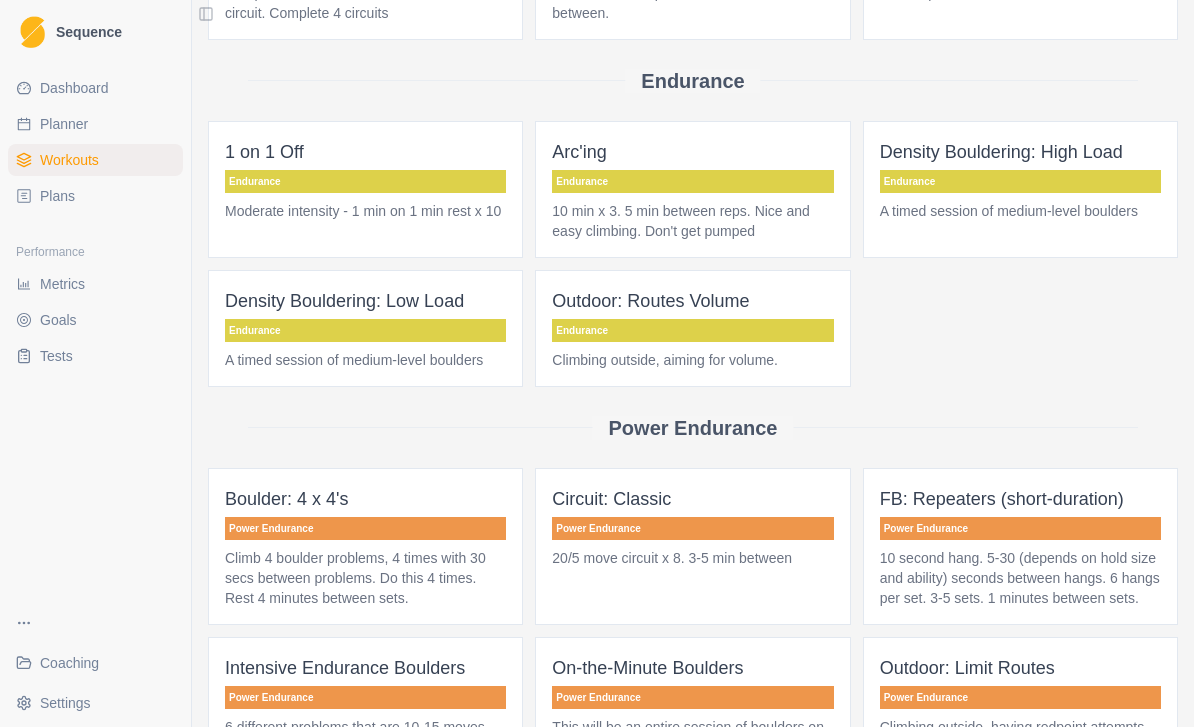 click on "Moderate intensity - 1 min on 1 min rest x 10" at bounding box center (365, 211) 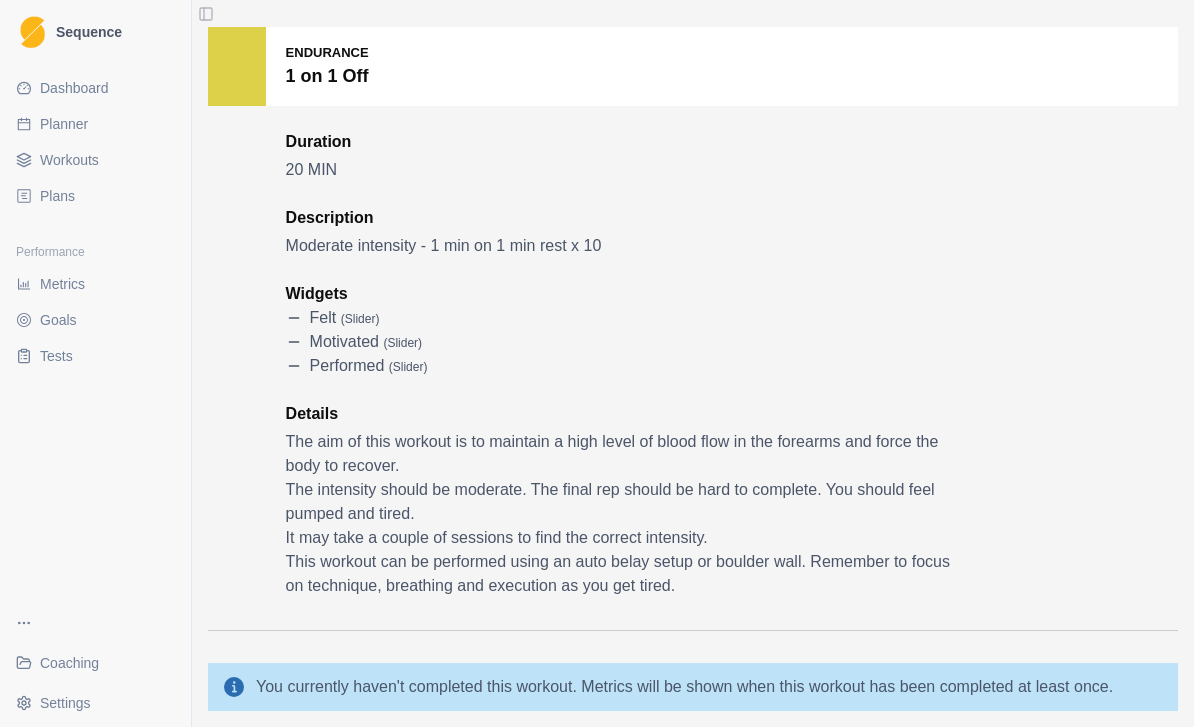 scroll, scrollTop: 76, scrollLeft: 0, axis: vertical 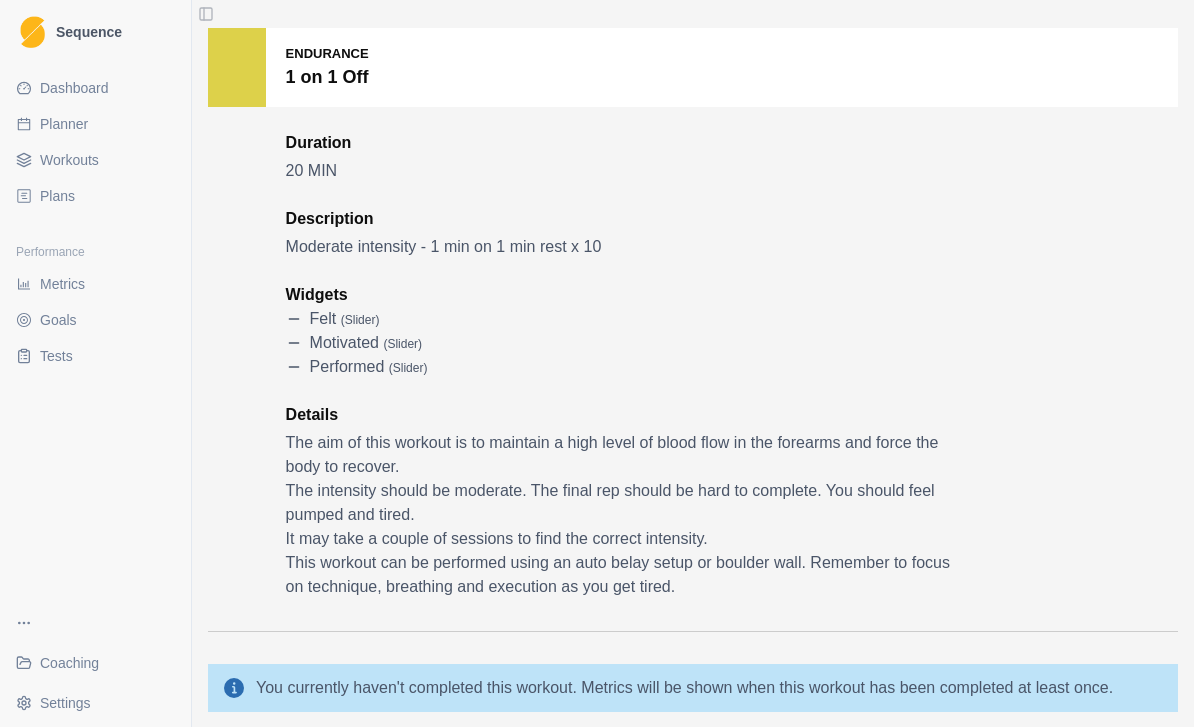 click on "Workouts" at bounding box center (69, 160) 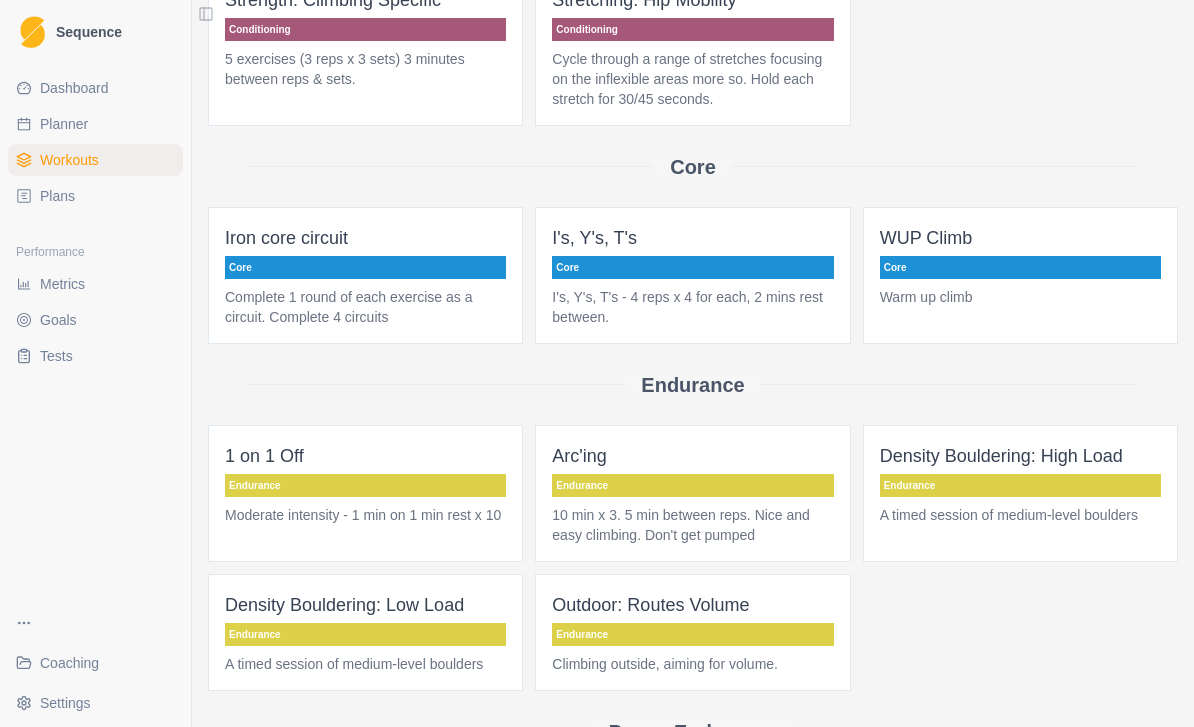 scroll, scrollTop: 881, scrollLeft: 0, axis: vertical 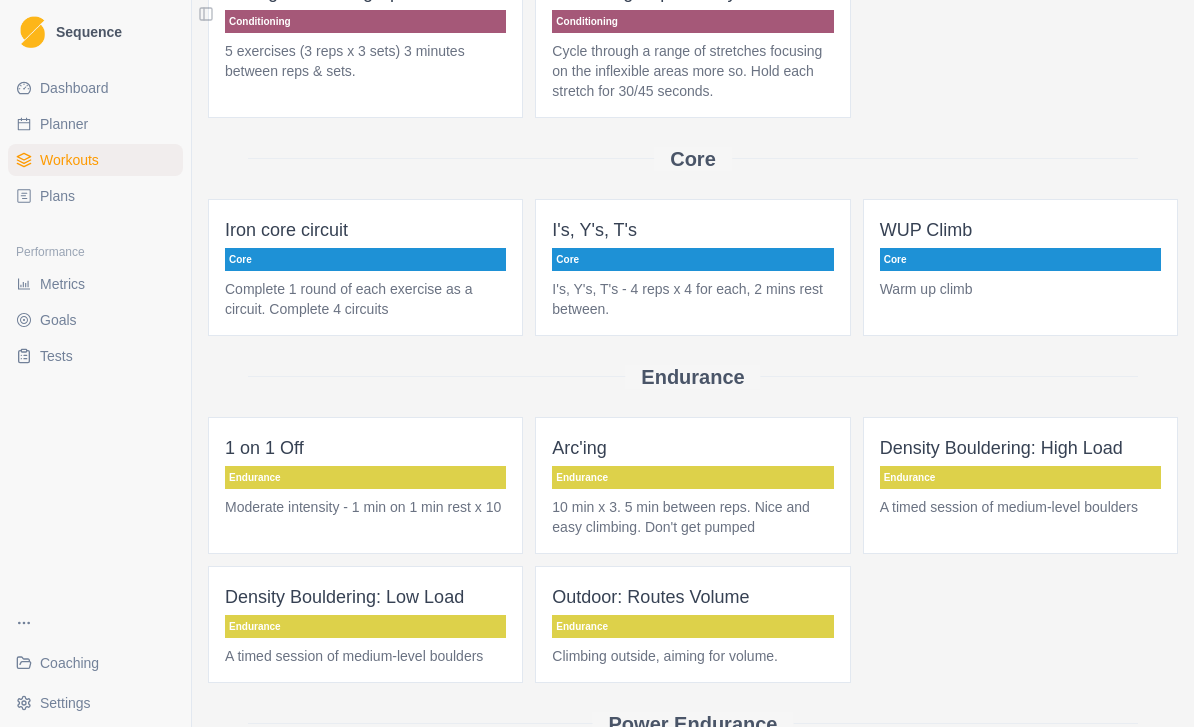 click on "Warm up climb" at bounding box center (1020, 289) 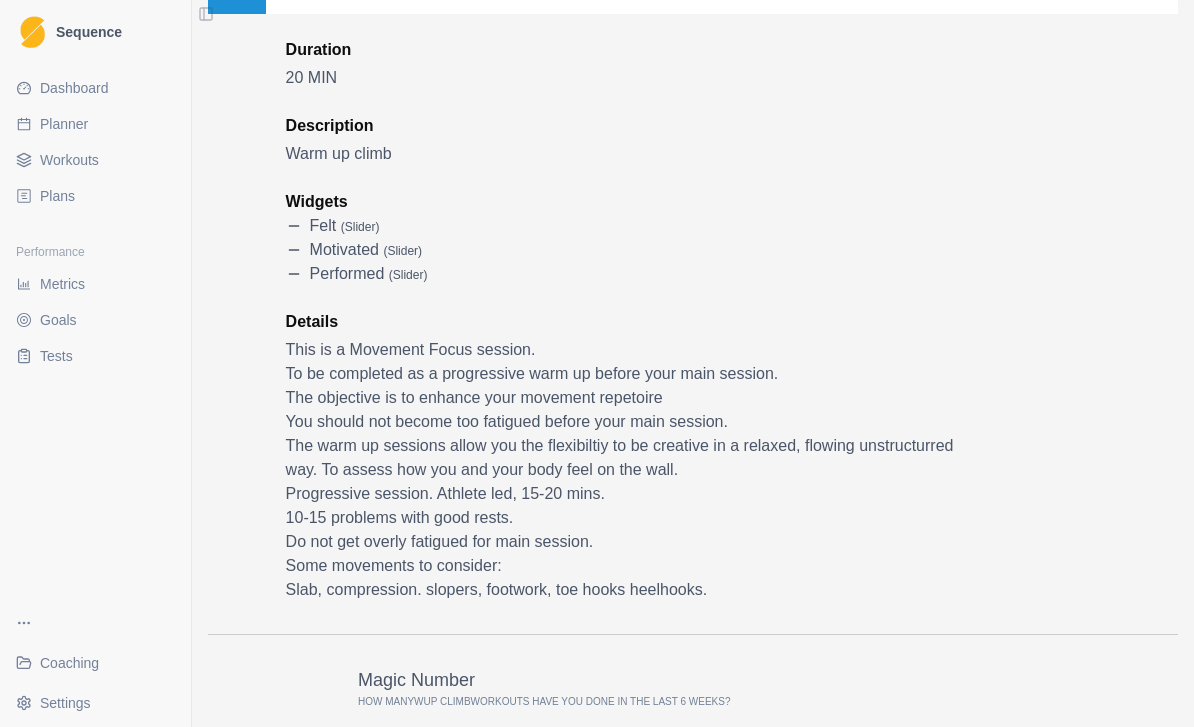 scroll, scrollTop: 186, scrollLeft: 0, axis: vertical 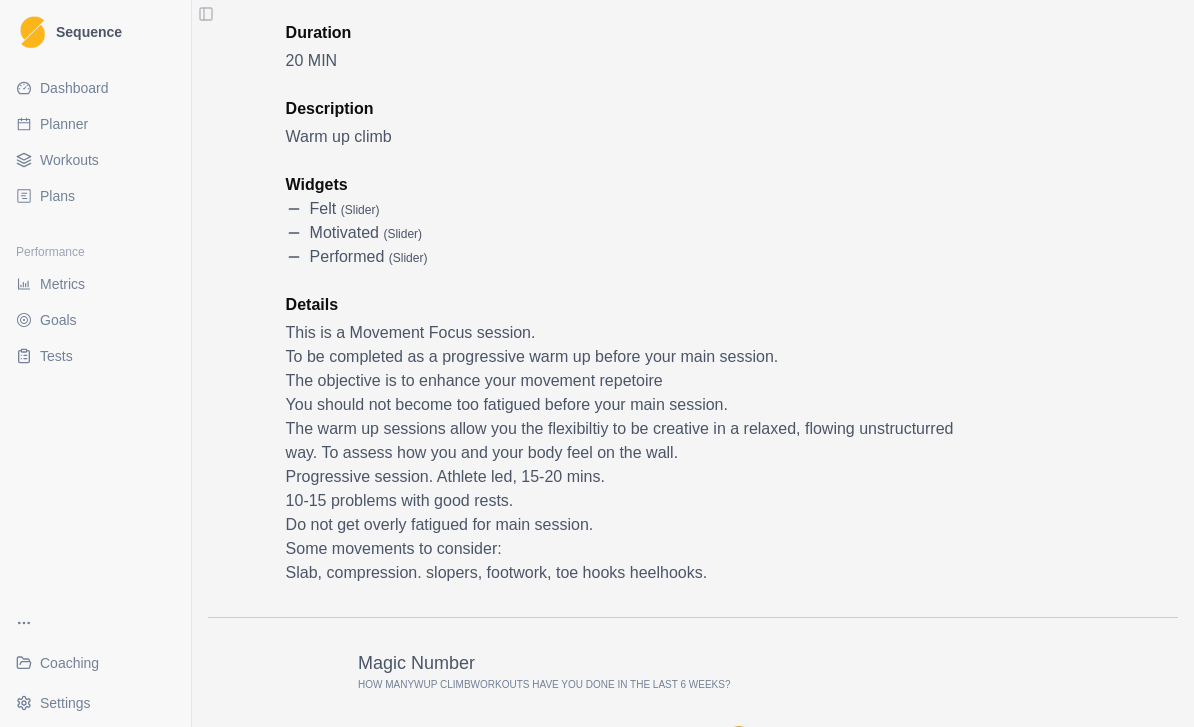 click on "Workouts" at bounding box center (69, 160) 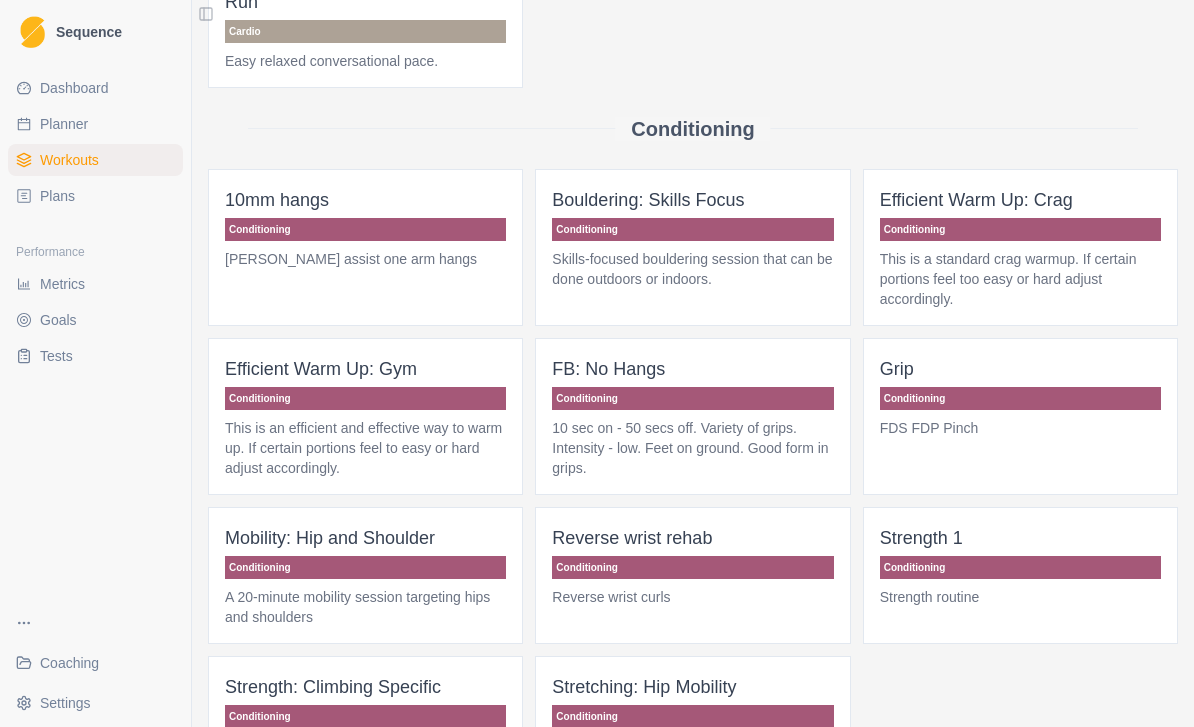 click on "Skills-focused bouldering session that can be done outdoors or indoors." at bounding box center [692, 269] 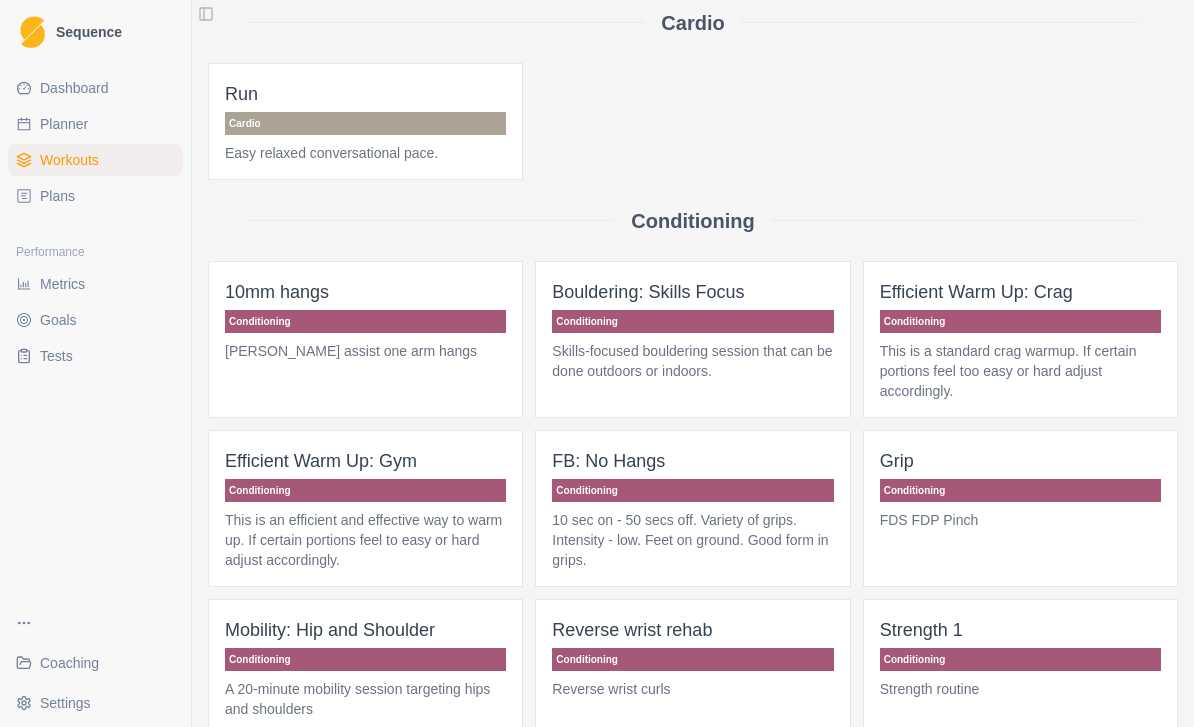 scroll, scrollTop: 204, scrollLeft: 0, axis: vertical 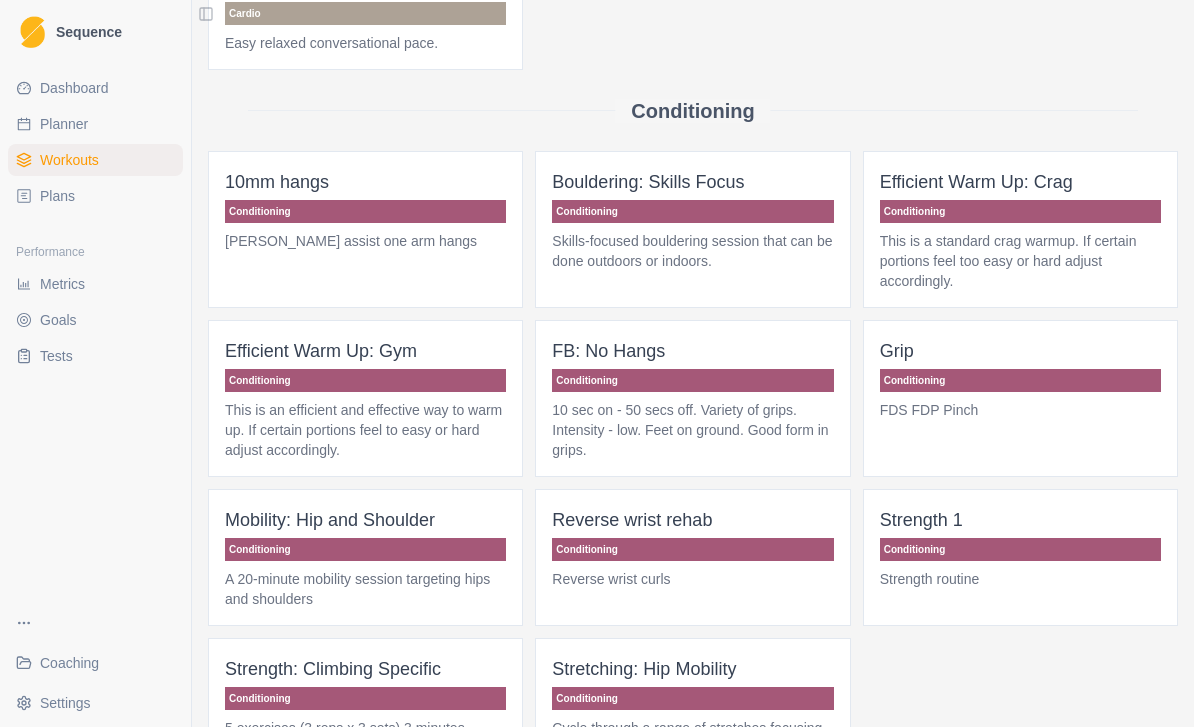 click on "This is a standard crag warmup. If certain portions feel too easy or hard adjust accordingly." at bounding box center [1020, 261] 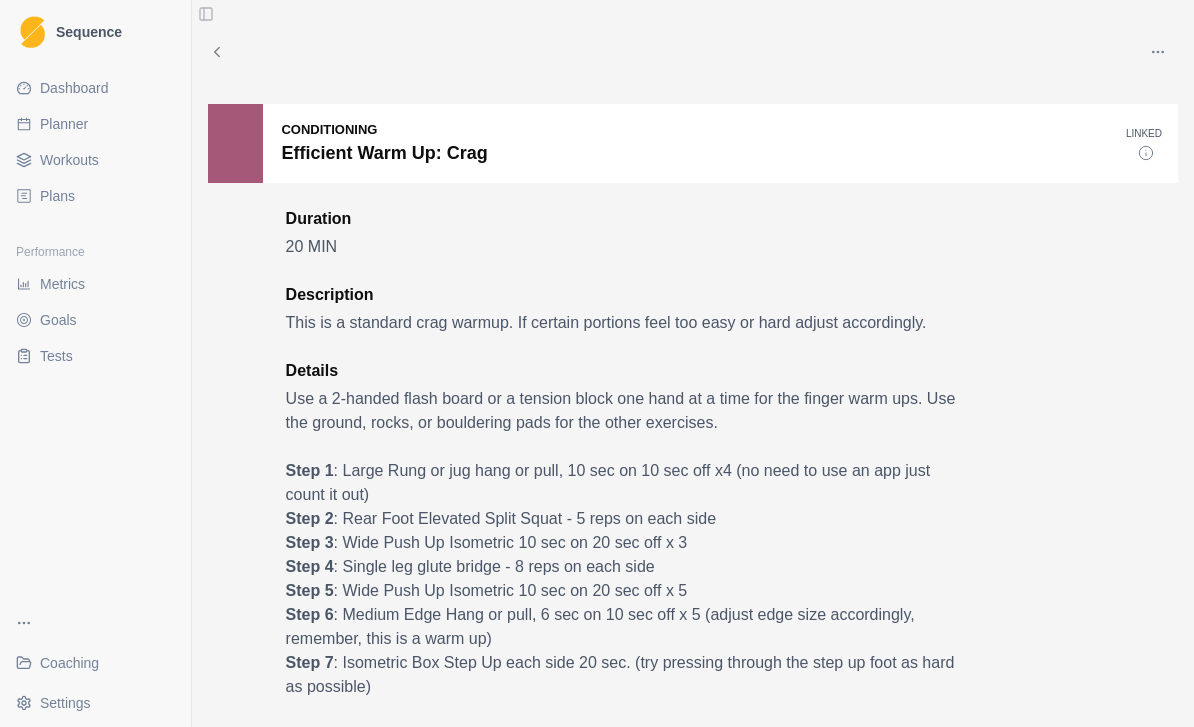 scroll, scrollTop: 0, scrollLeft: 0, axis: both 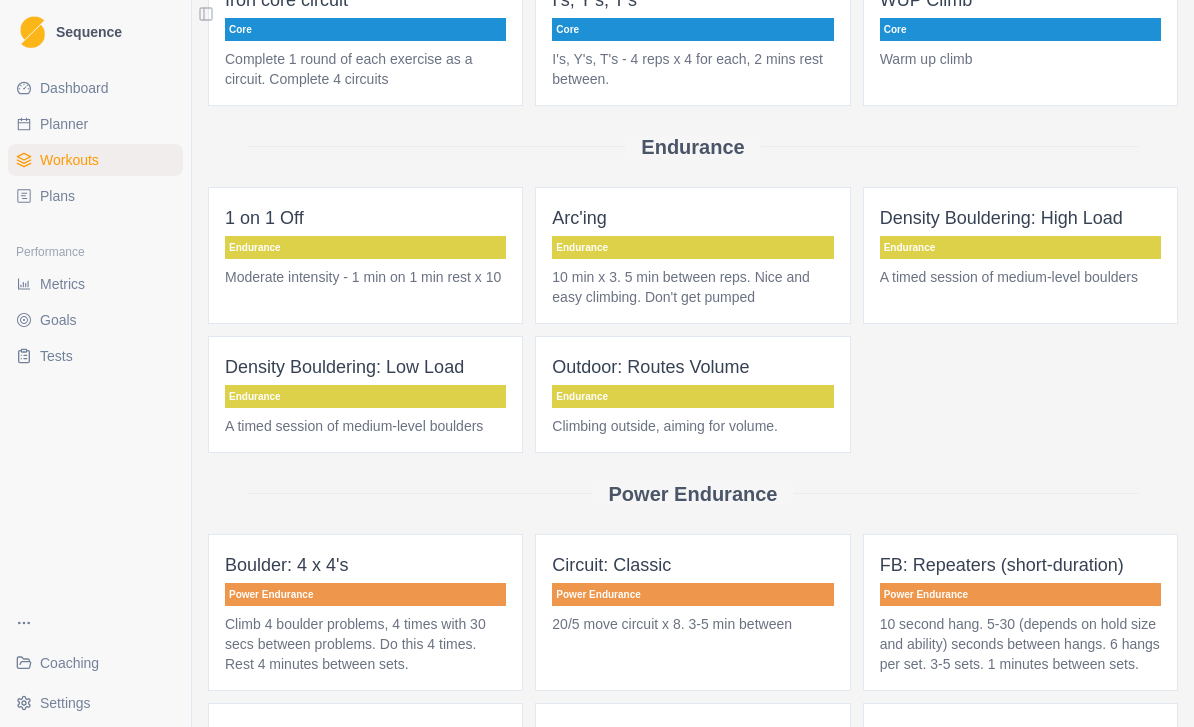 click on "Density Bouldering: High Load Endurance A timed session of medium-level boulders" at bounding box center [1020, 255] 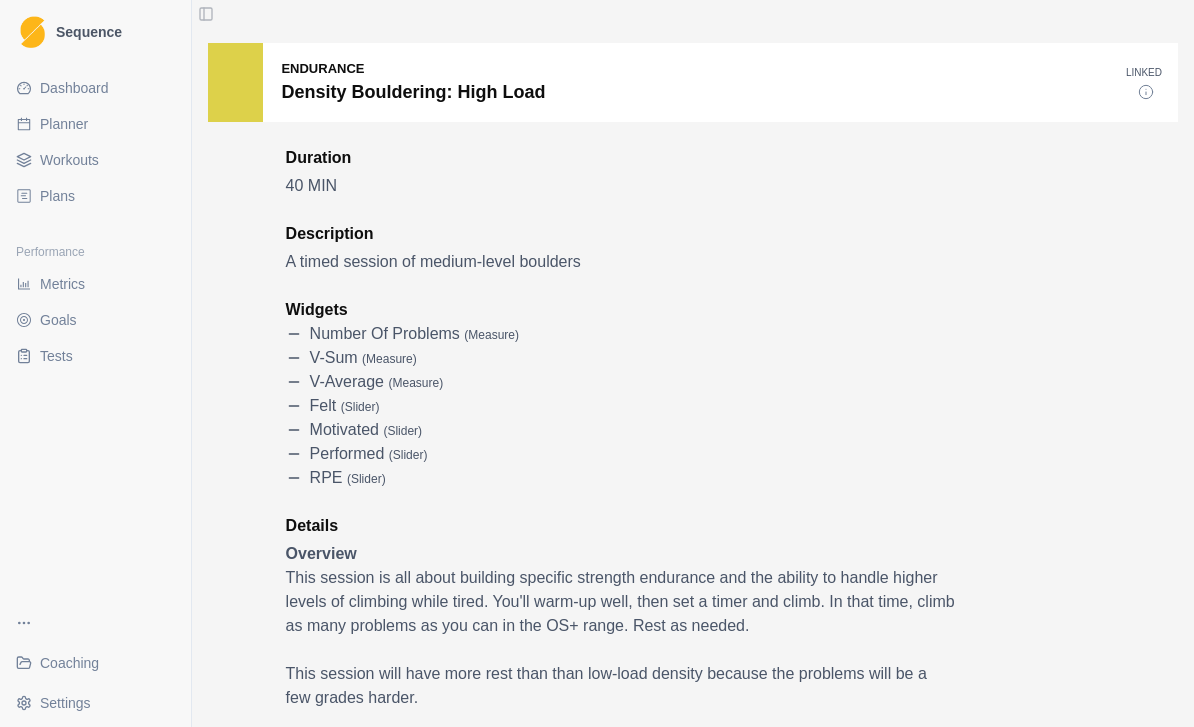 scroll, scrollTop: 16, scrollLeft: 0, axis: vertical 